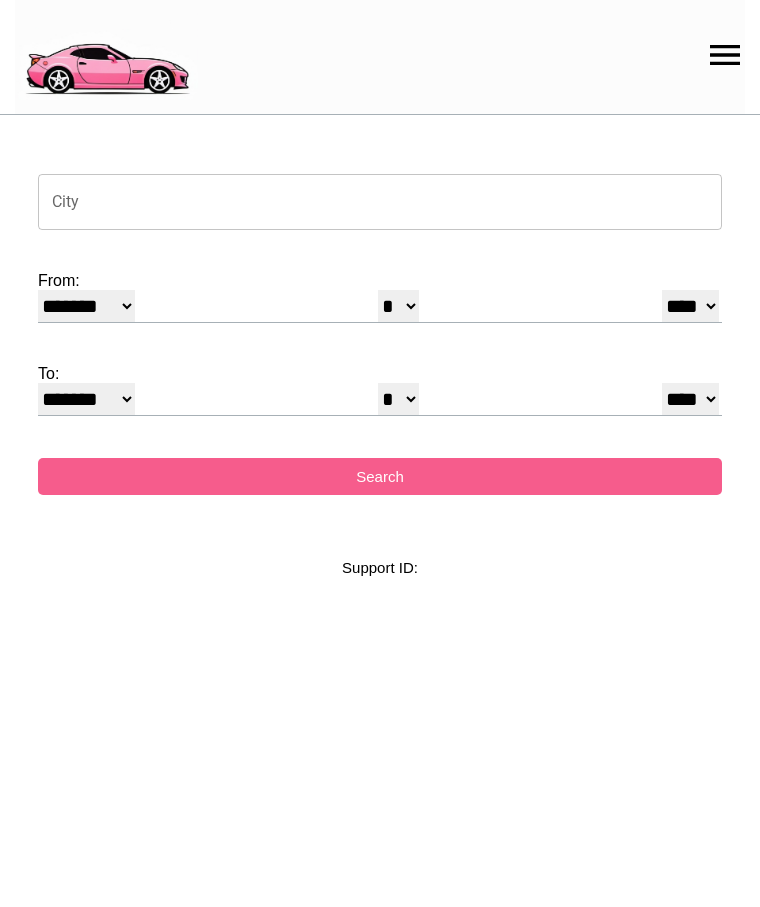 select on "*" 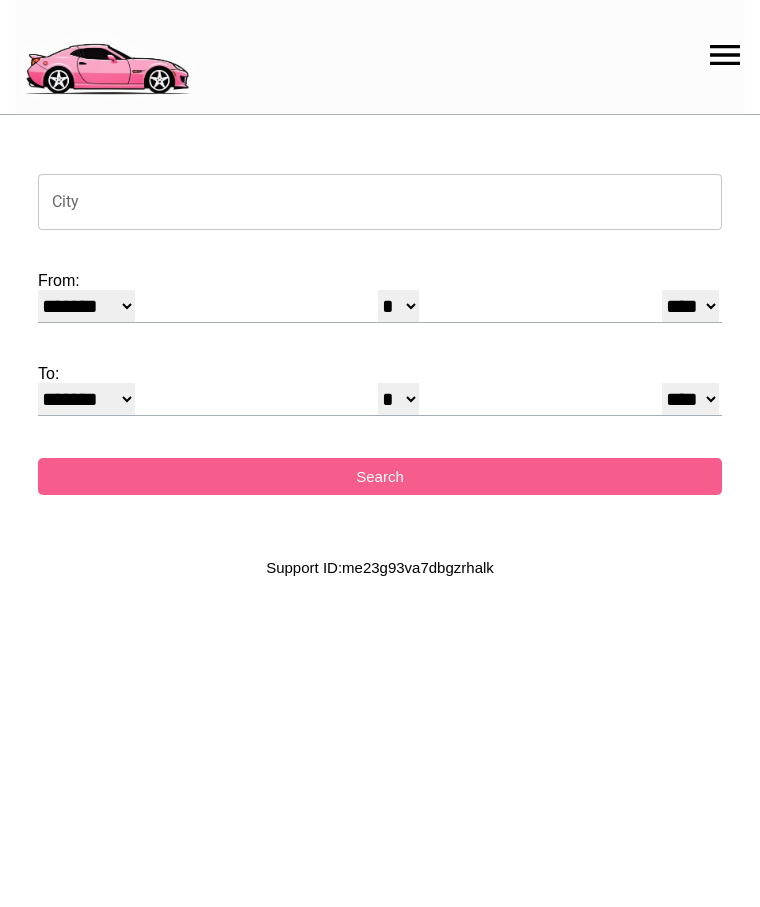 scroll, scrollTop: 0, scrollLeft: 0, axis: both 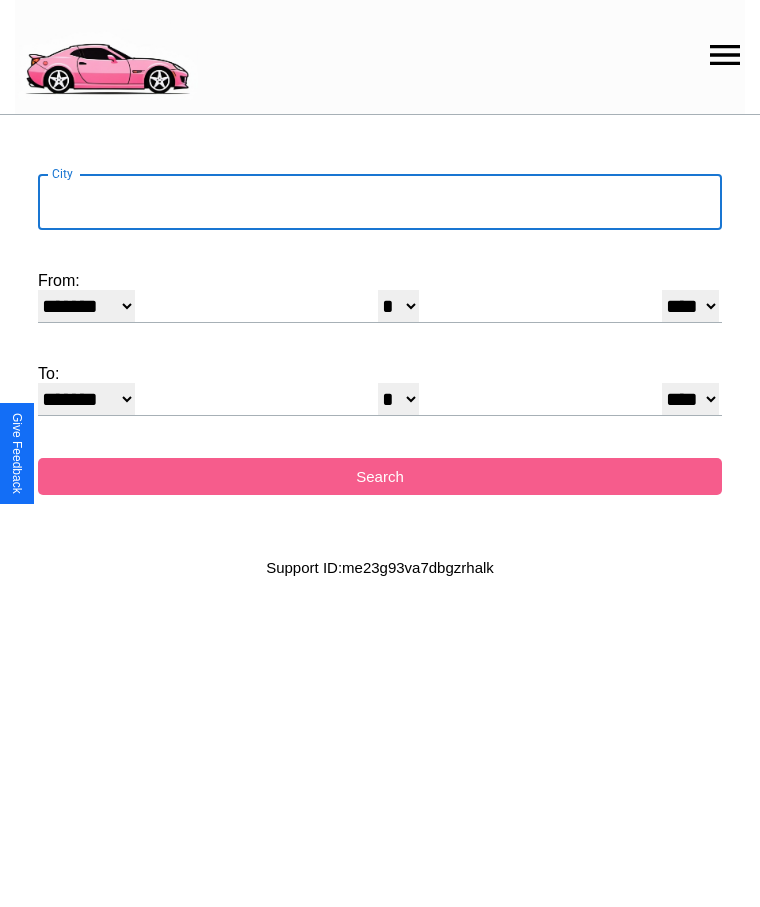 click on "City" at bounding box center [380, 202] 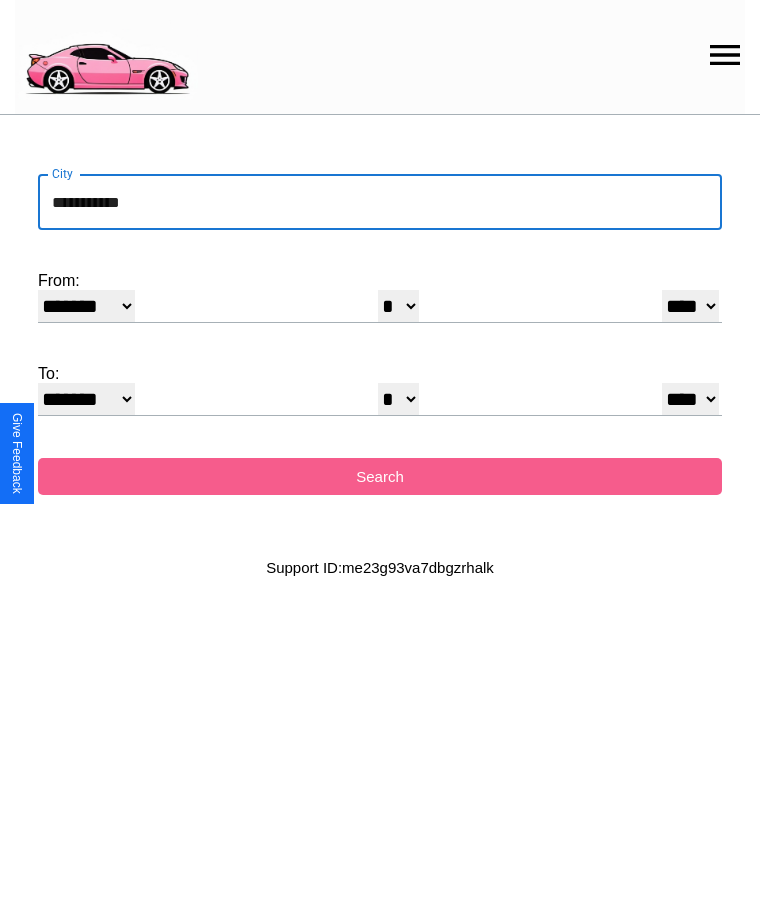 type on "**********" 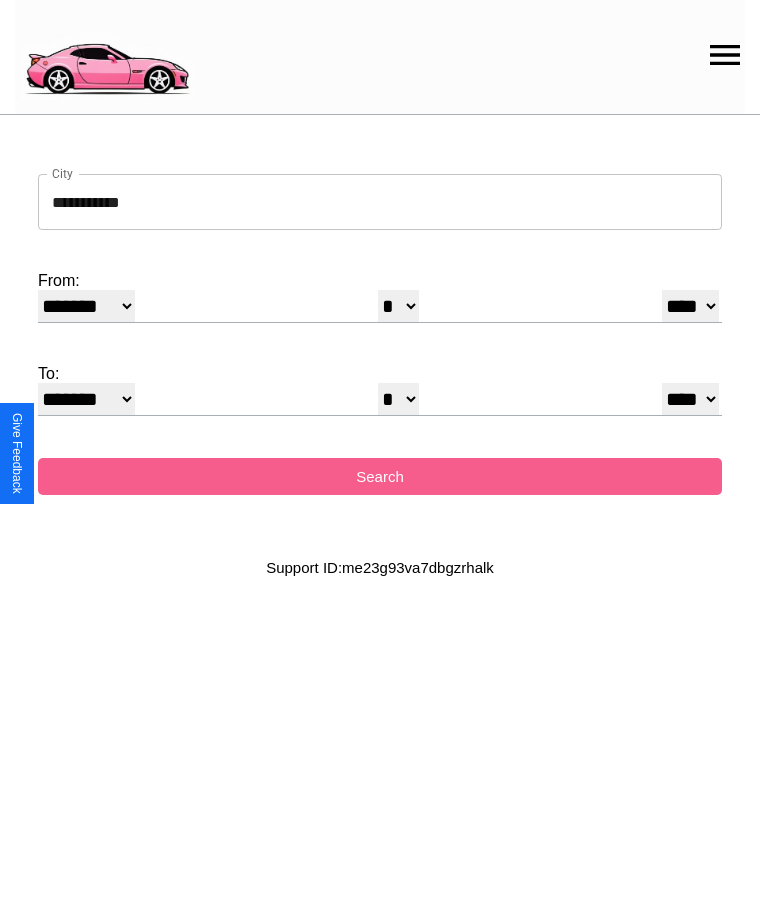 click on "* * * * * * * * * ** ** ** ** ** ** ** ** ** ** ** ** ** ** ** ** ** ** ** ** ** **" at bounding box center (398, 306) 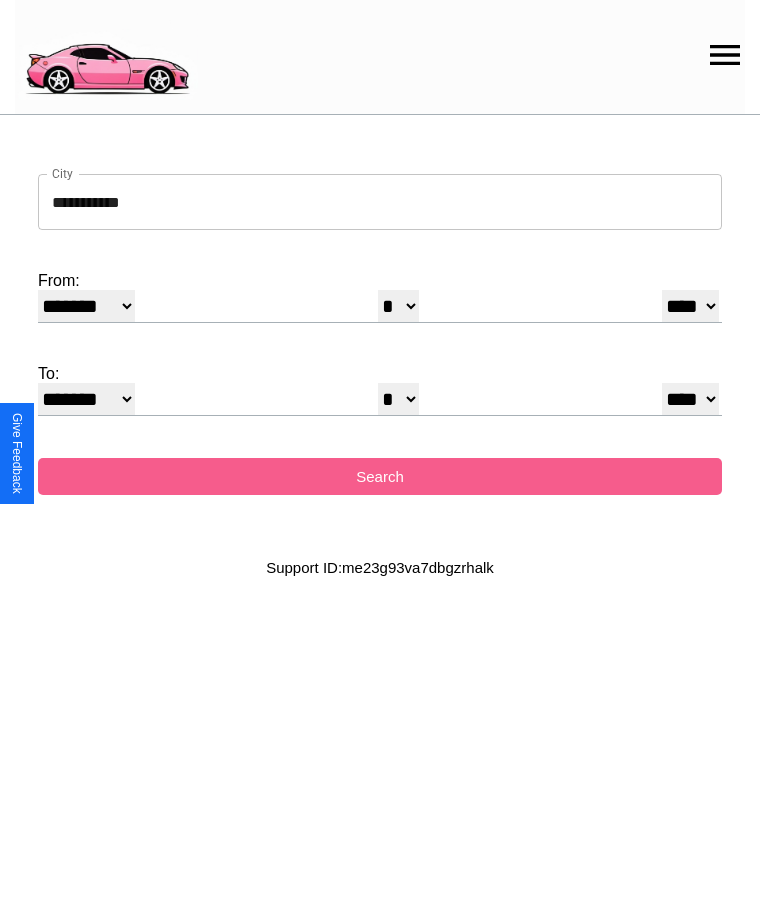 select on "**" 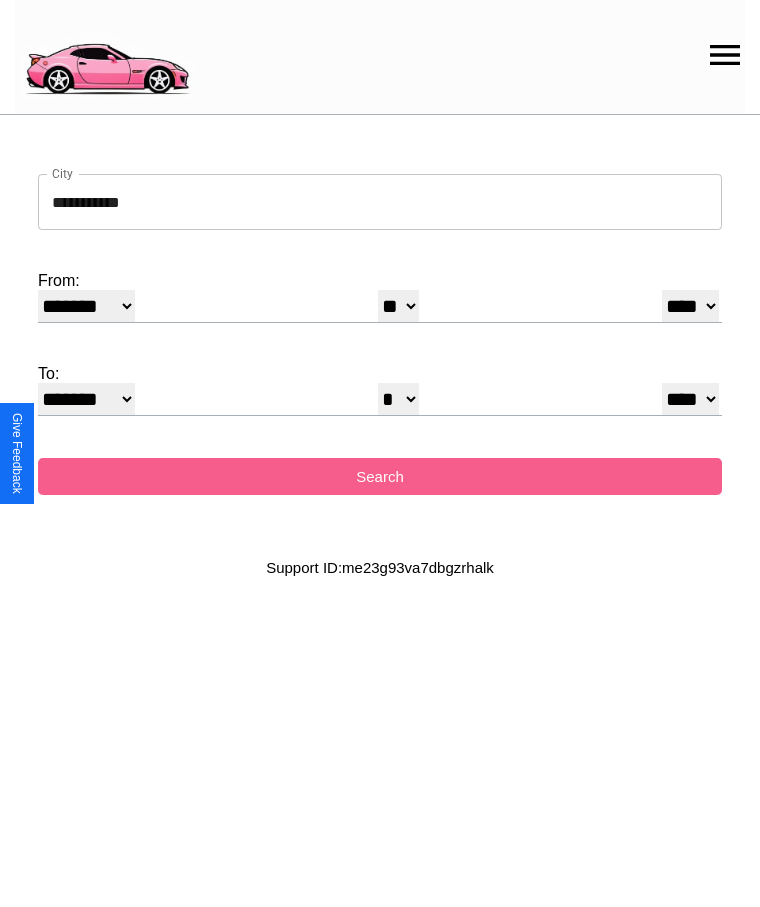 select on "**" 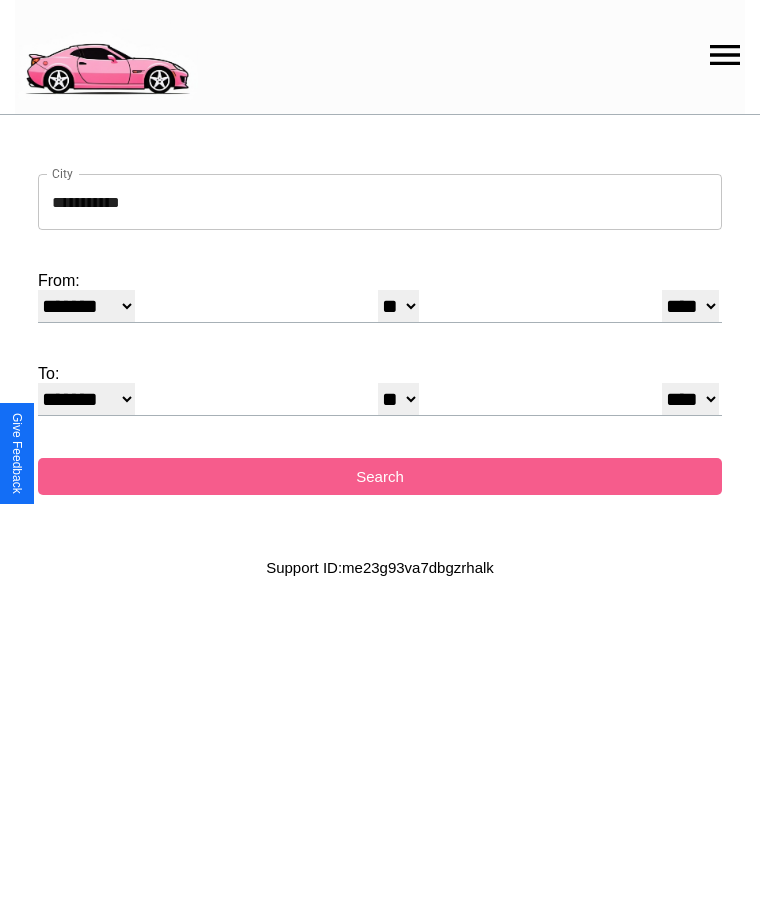 click on "******* ******** ***** ***** *** **** **** ****** ********* ******* ******** ********" at bounding box center (86, 399) 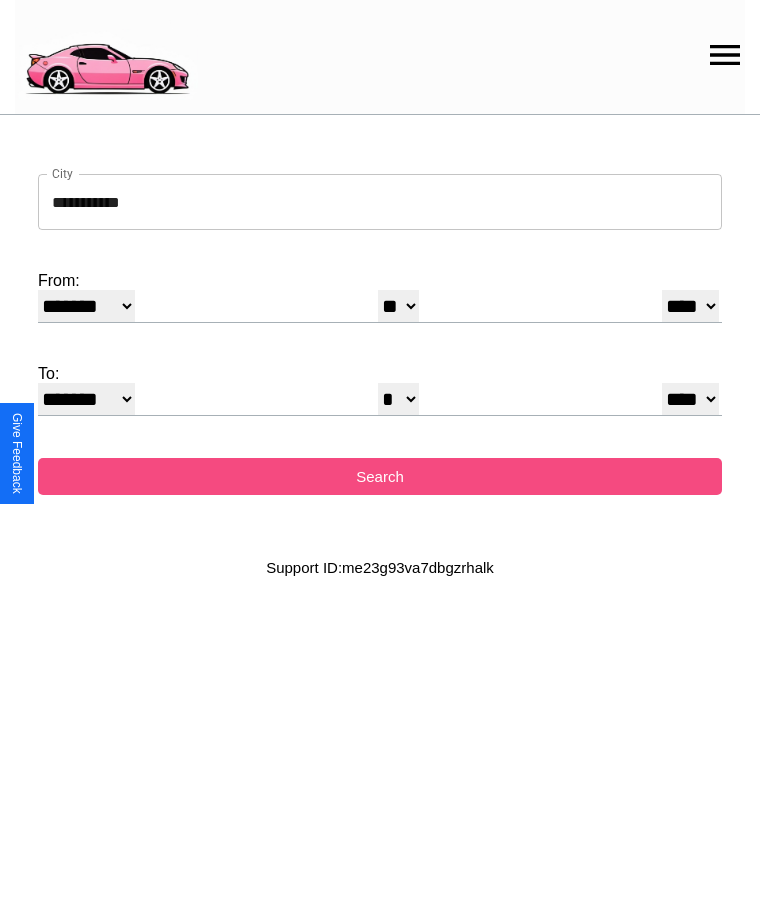 click on "Search" at bounding box center (380, 476) 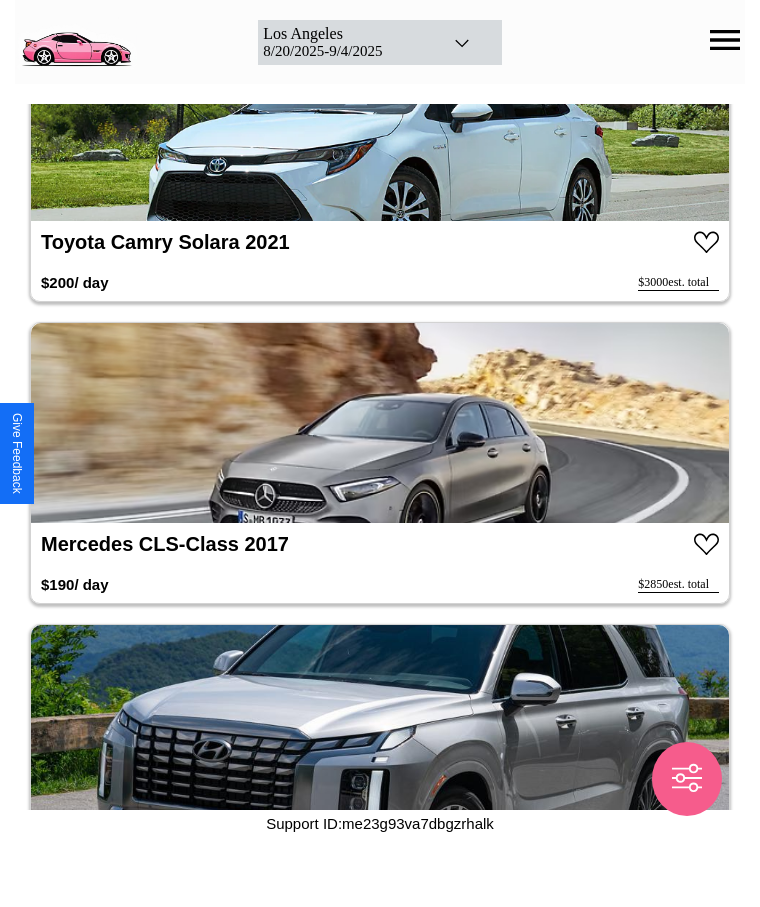 scroll, scrollTop: 7368, scrollLeft: 0, axis: vertical 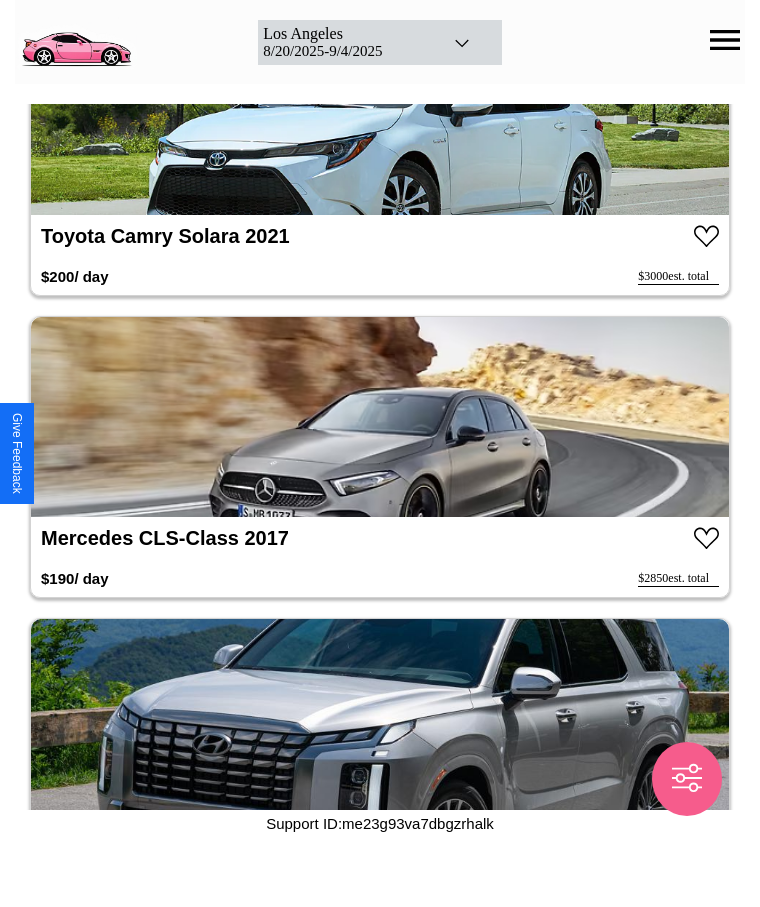 click at bounding box center [380, 417] 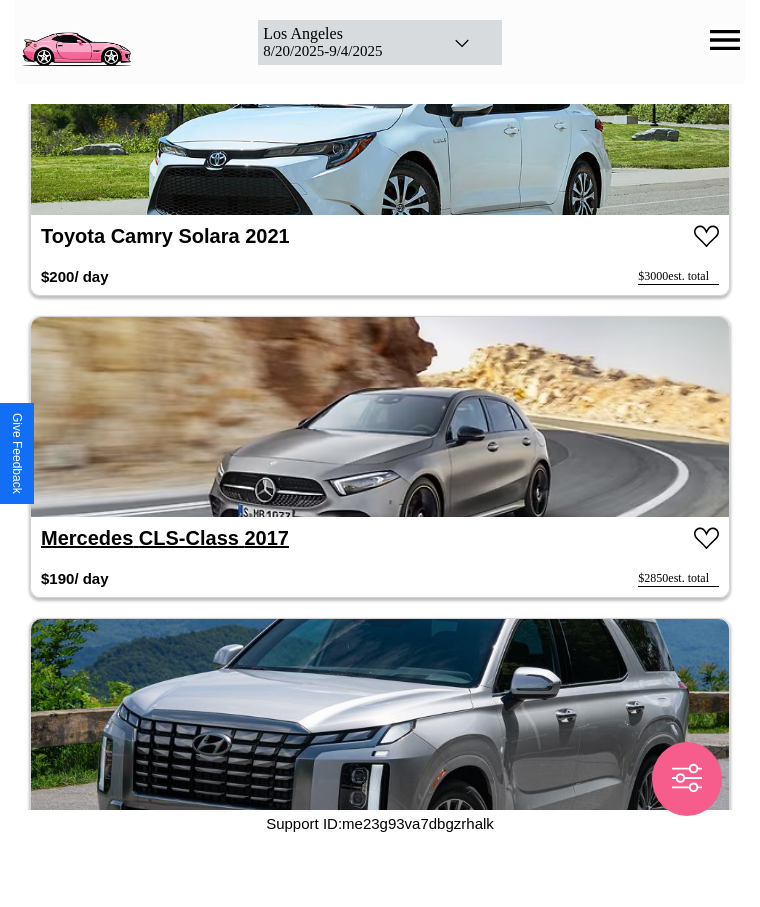 click on "Mercedes   CLS-Class   2017" at bounding box center [165, 538] 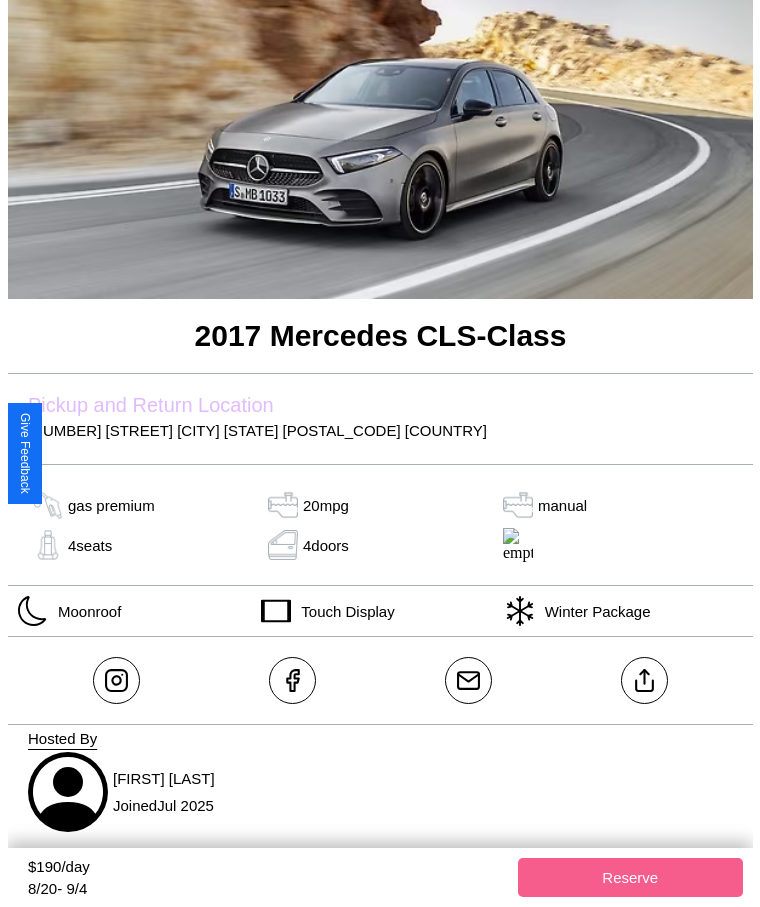 scroll, scrollTop: 205, scrollLeft: 0, axis: vertical 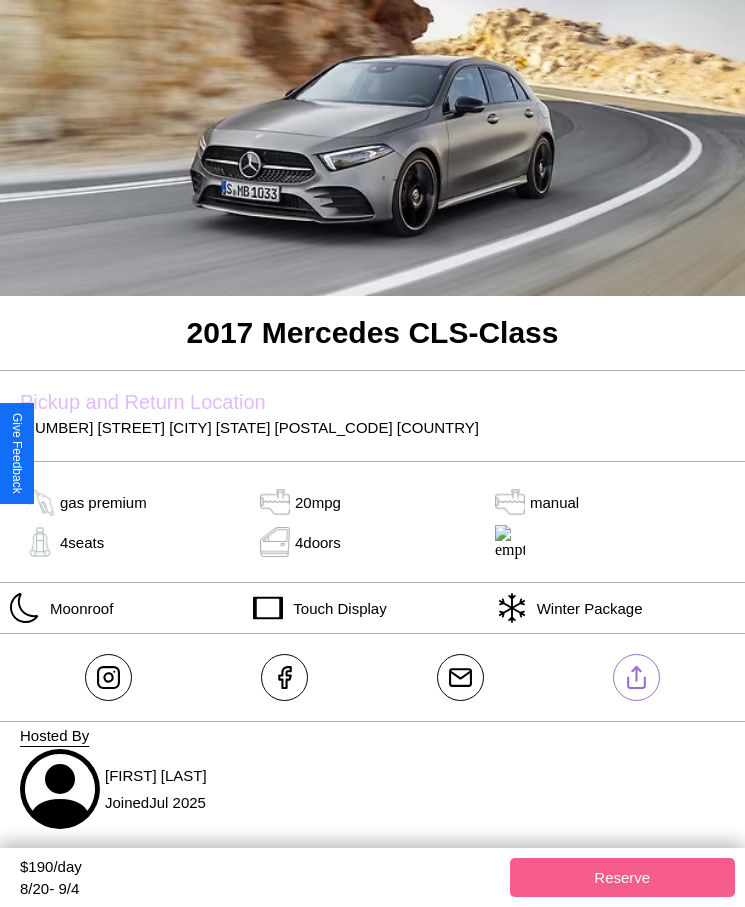 click 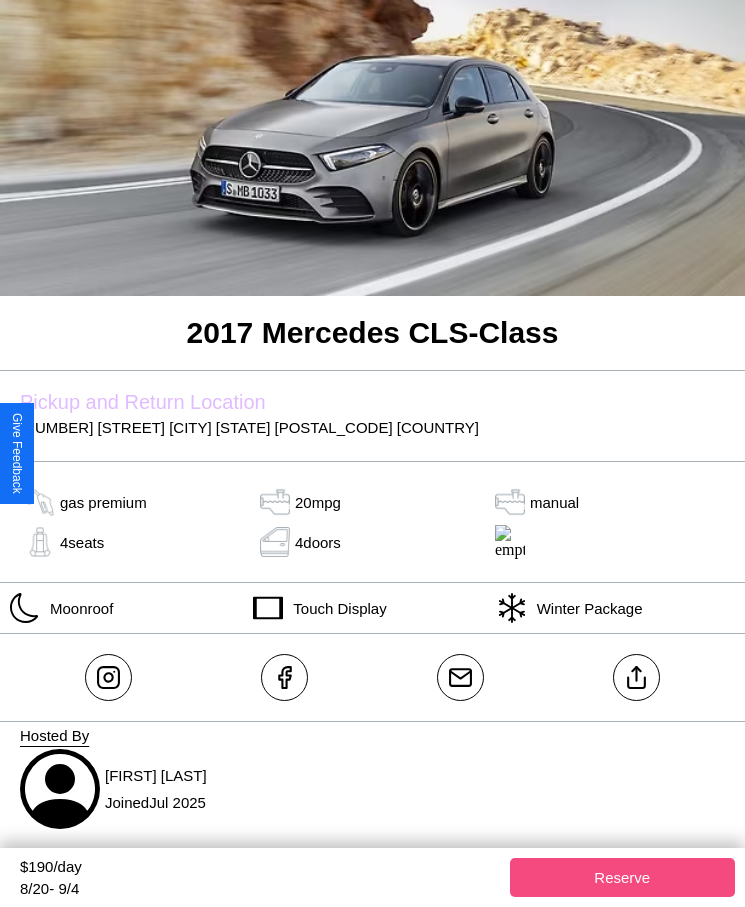 click on "Reserve" at bounding box center (623, 877) 